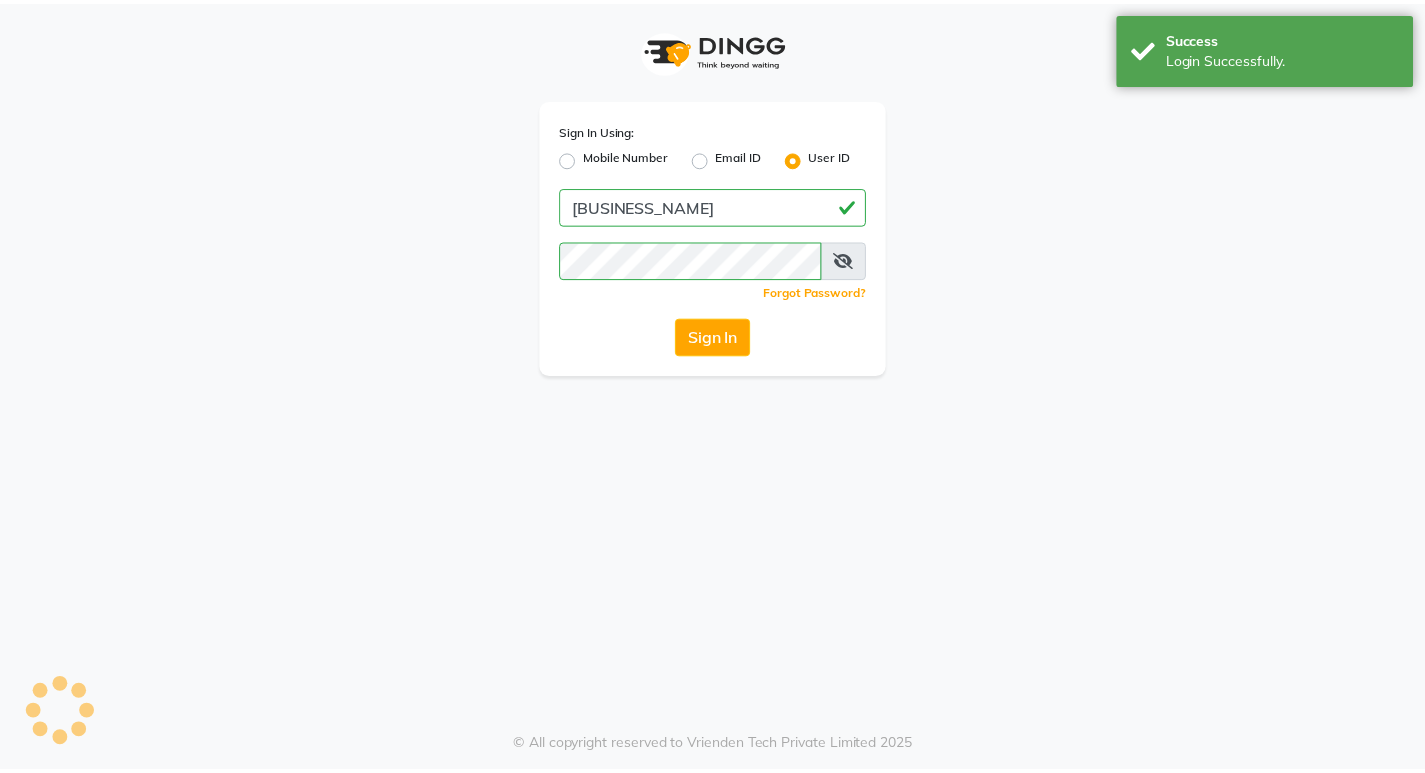 scroll, scrollTop: 0, scrollLeft: 0, axis: both 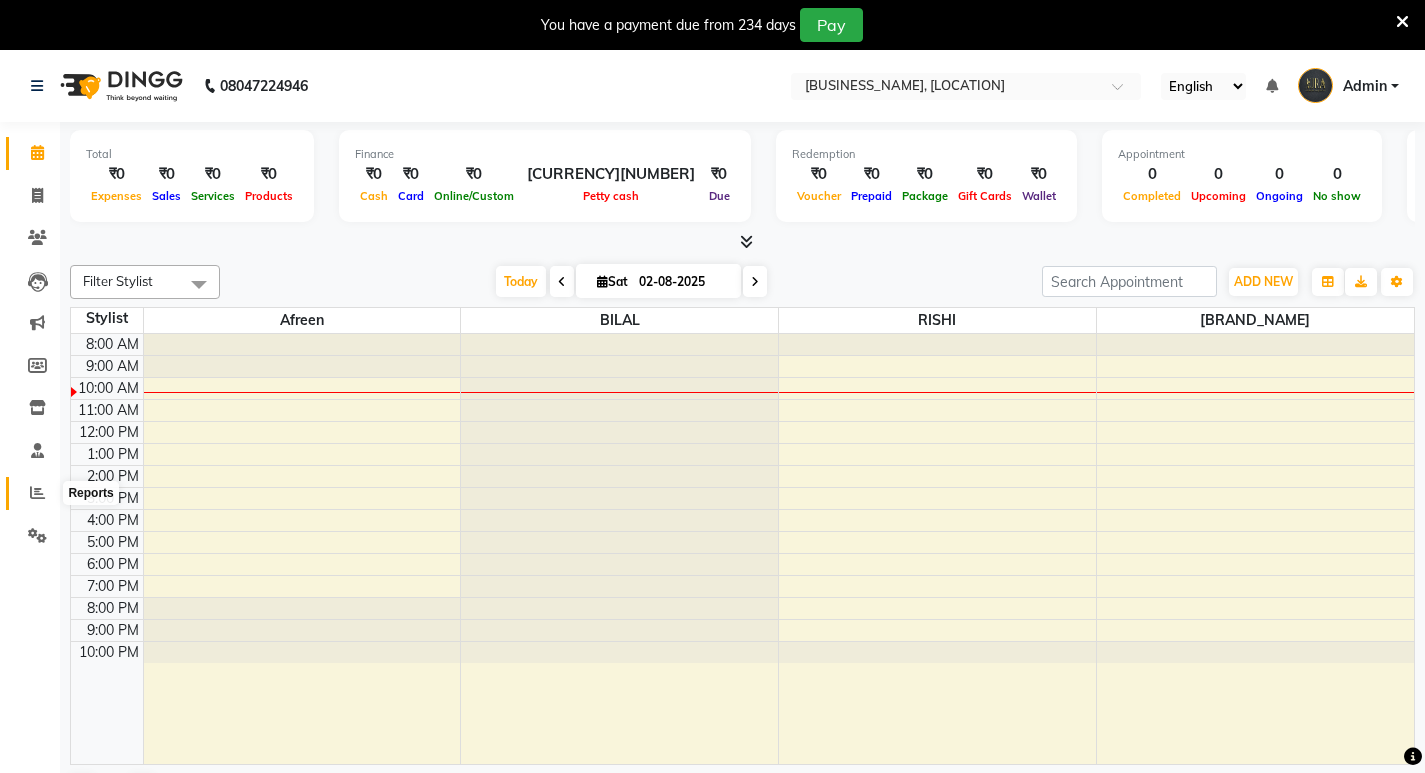 click 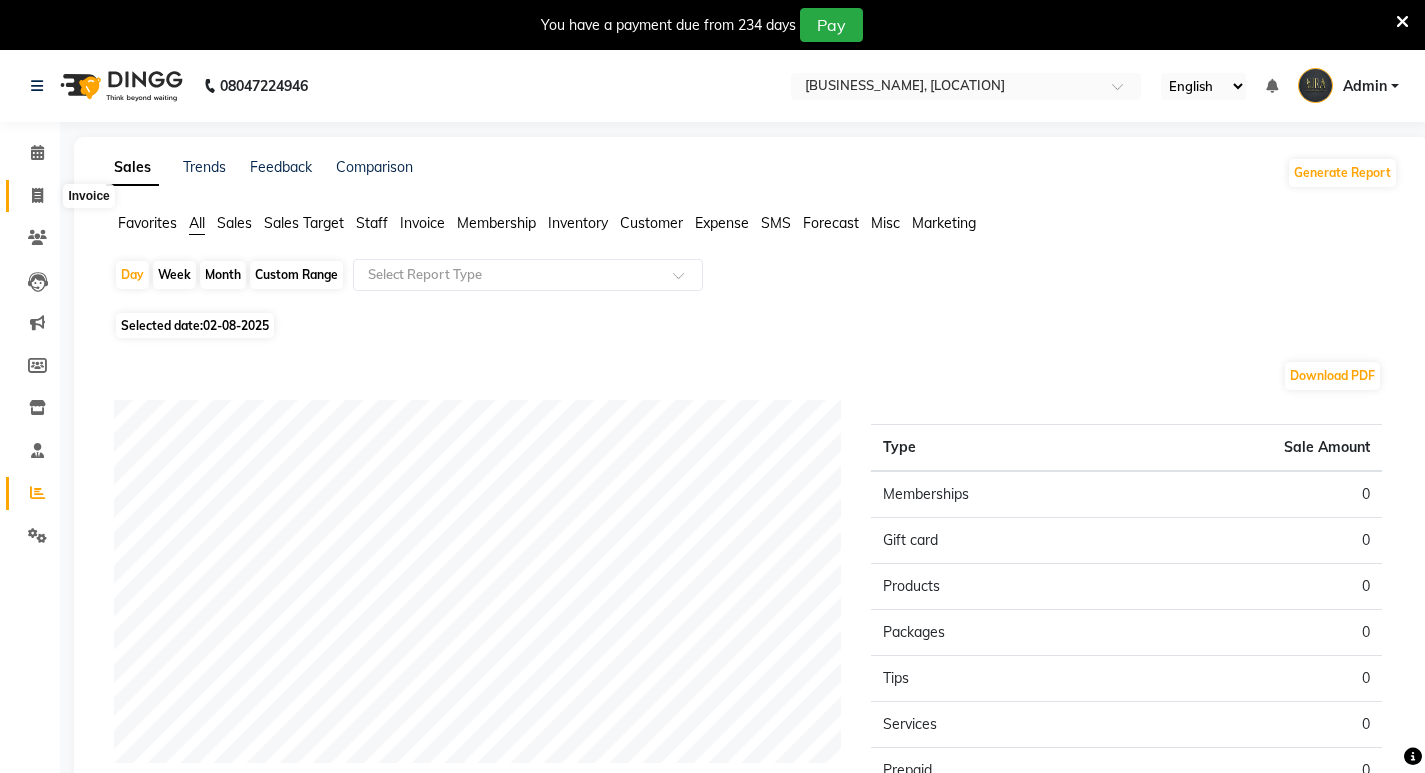 click 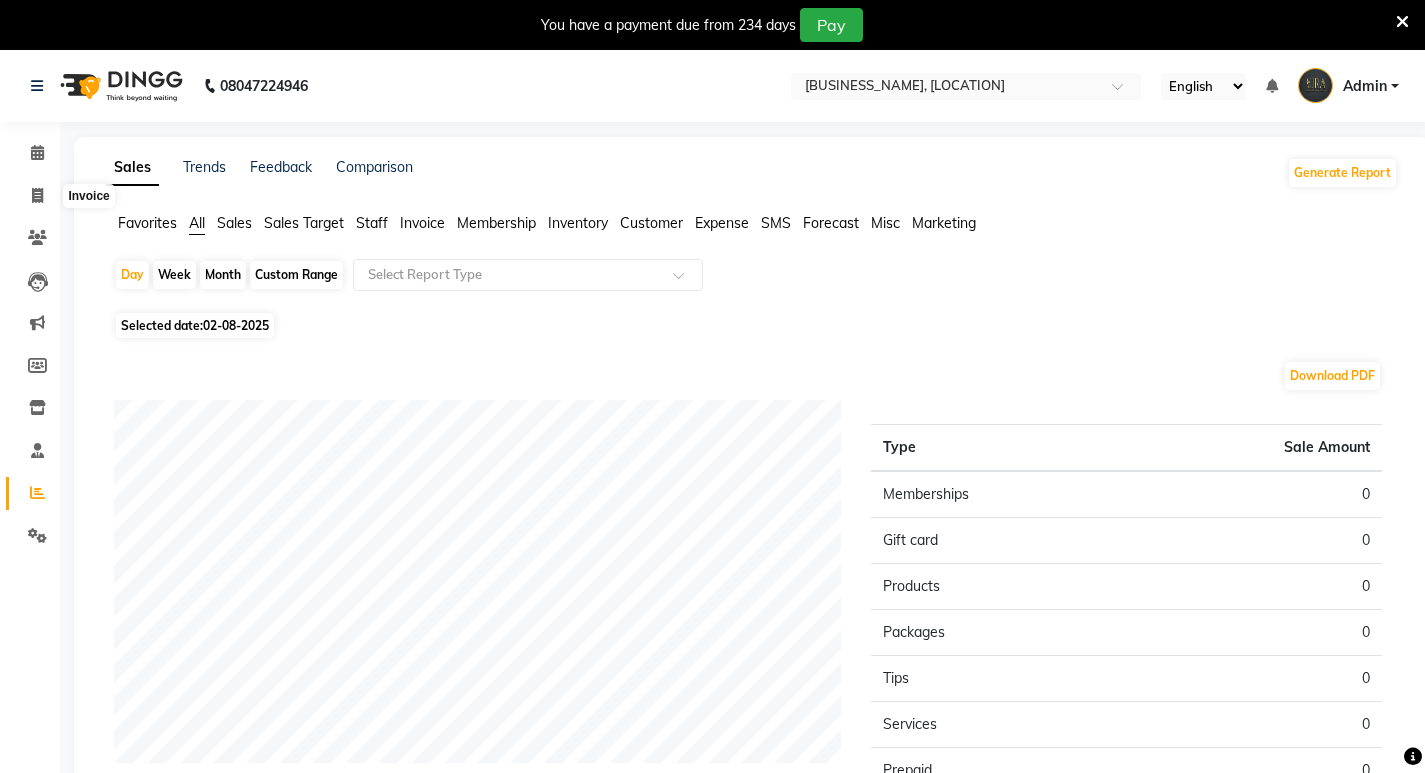 select on "service" 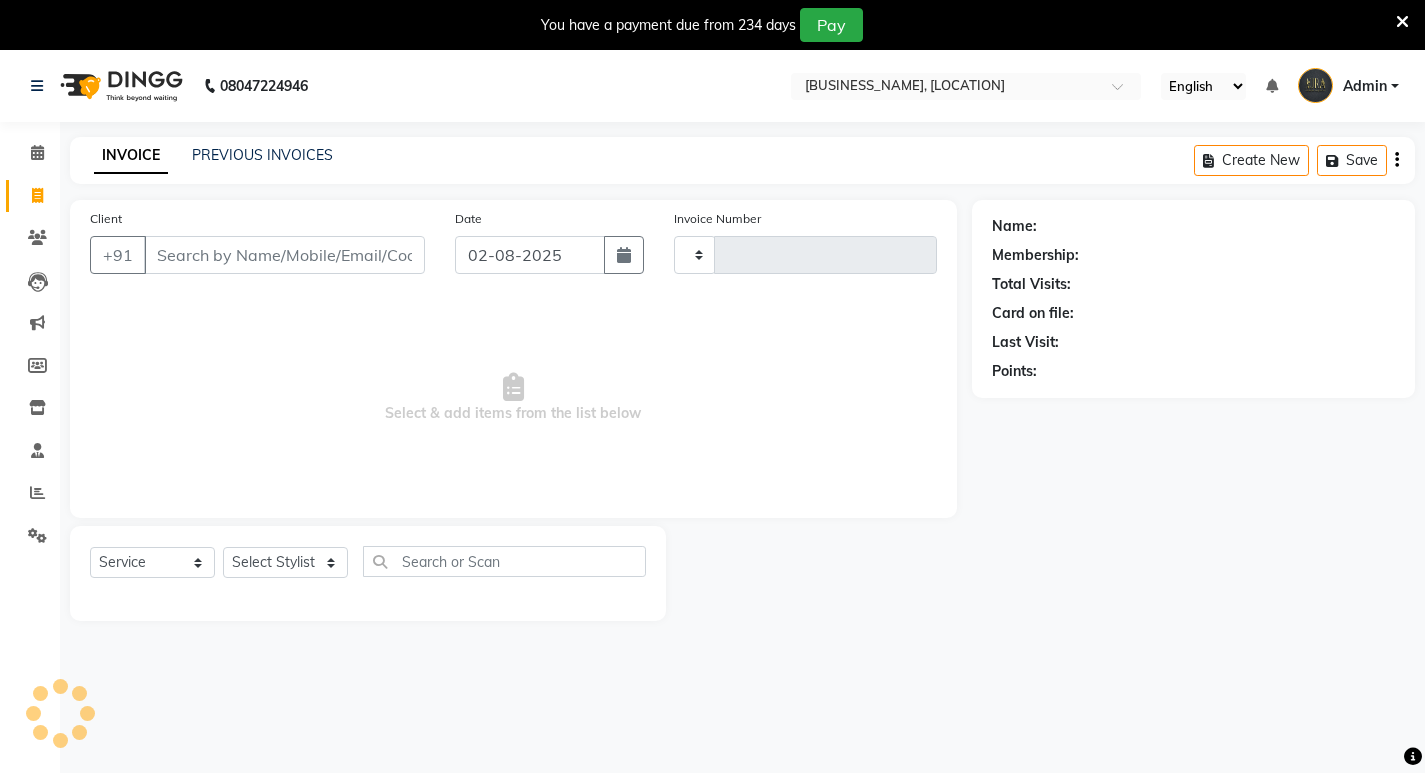 scroll, scrollTop: 50, scrollLeft: 0, axis: vertical 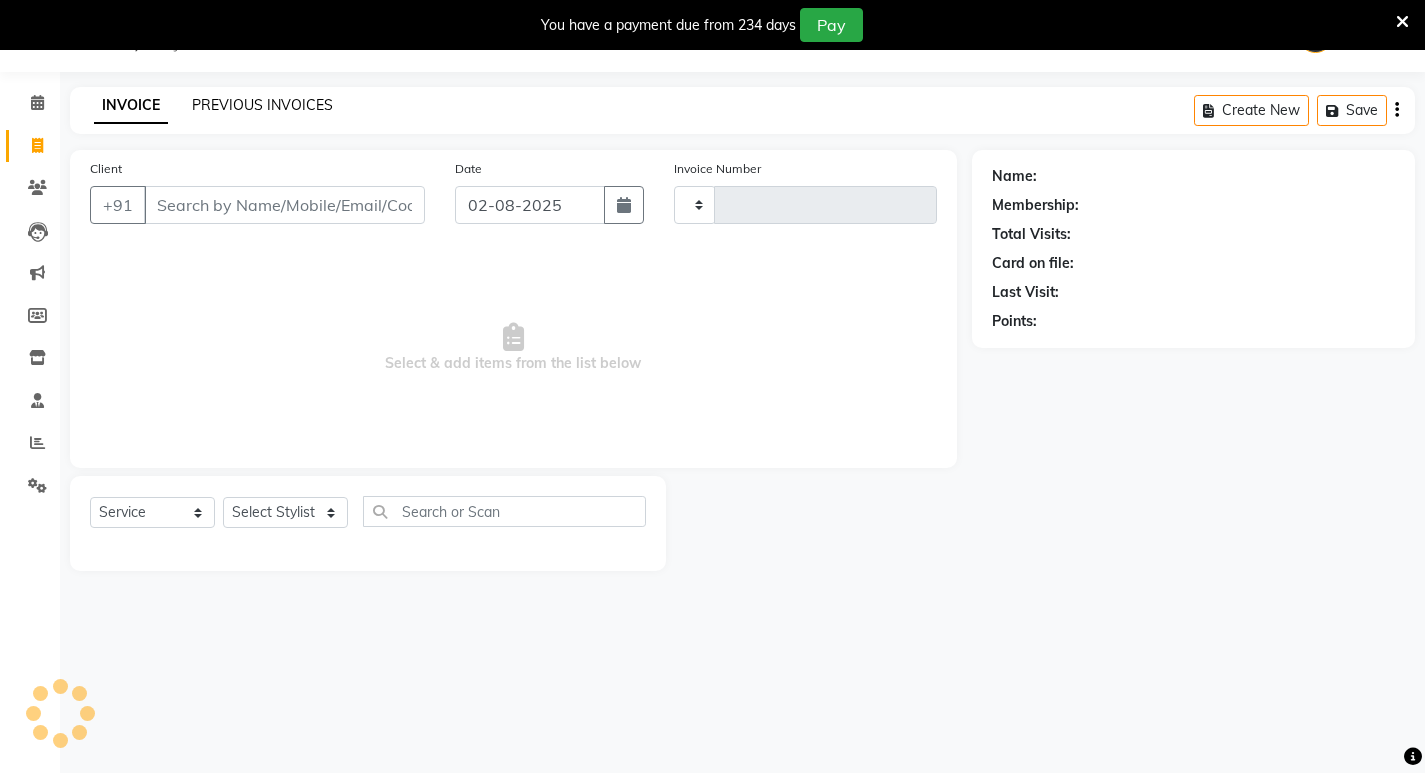 type on "0921" 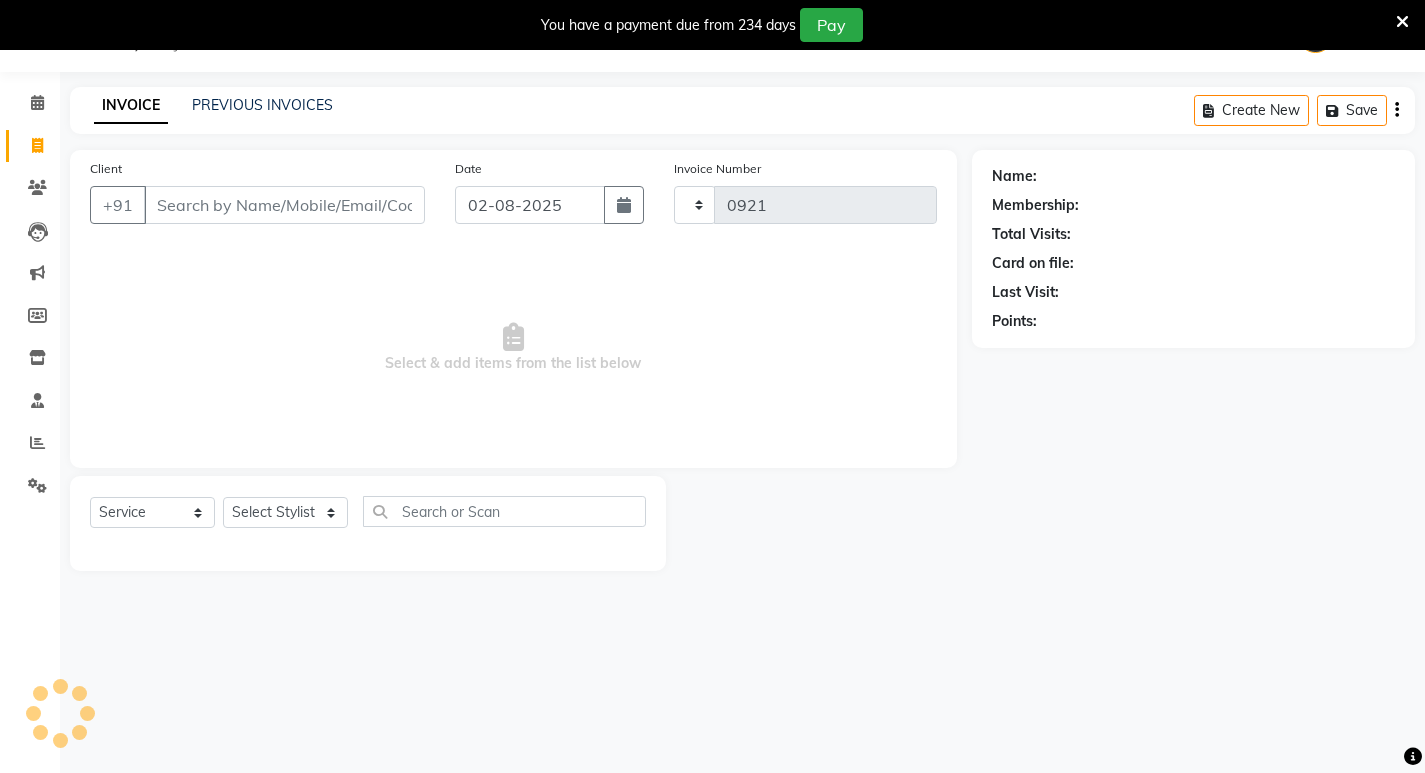 select on "837" 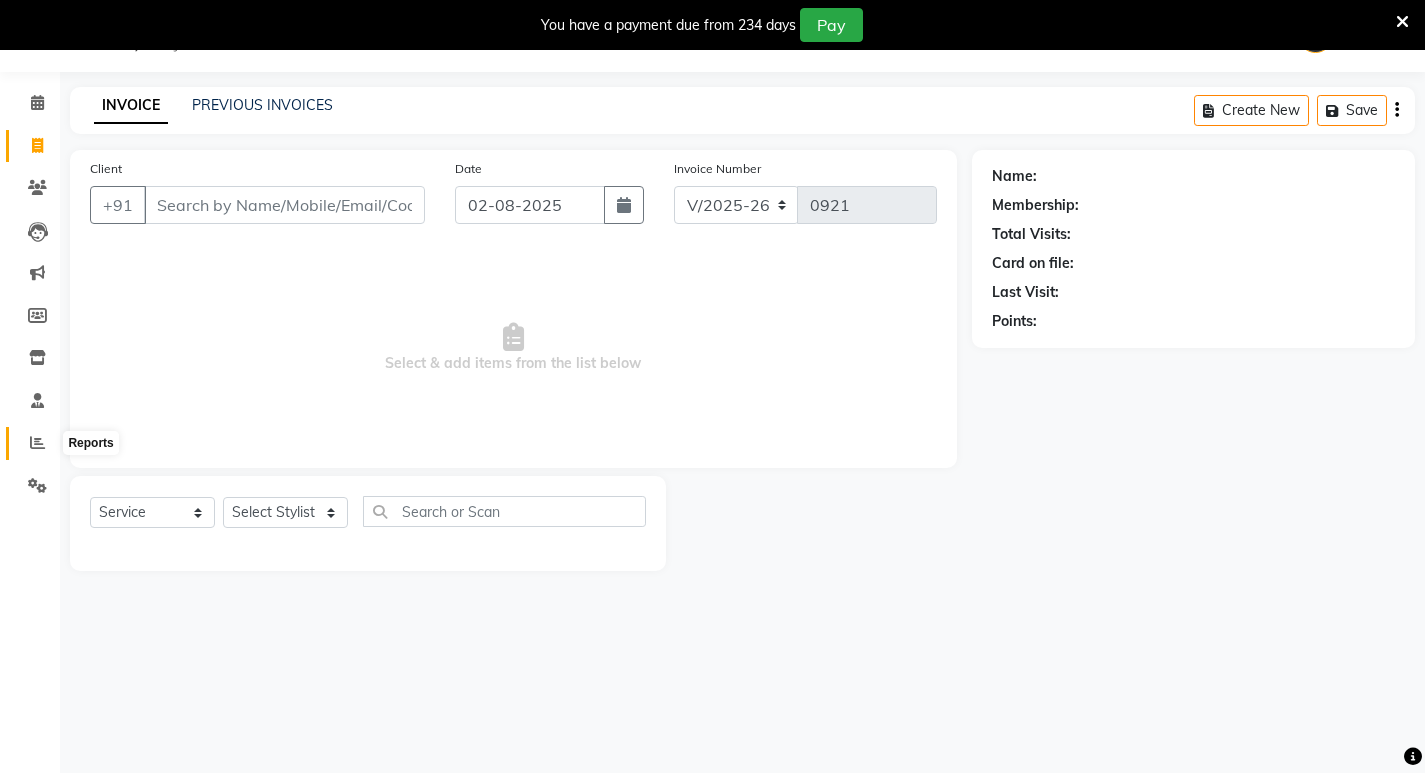 click 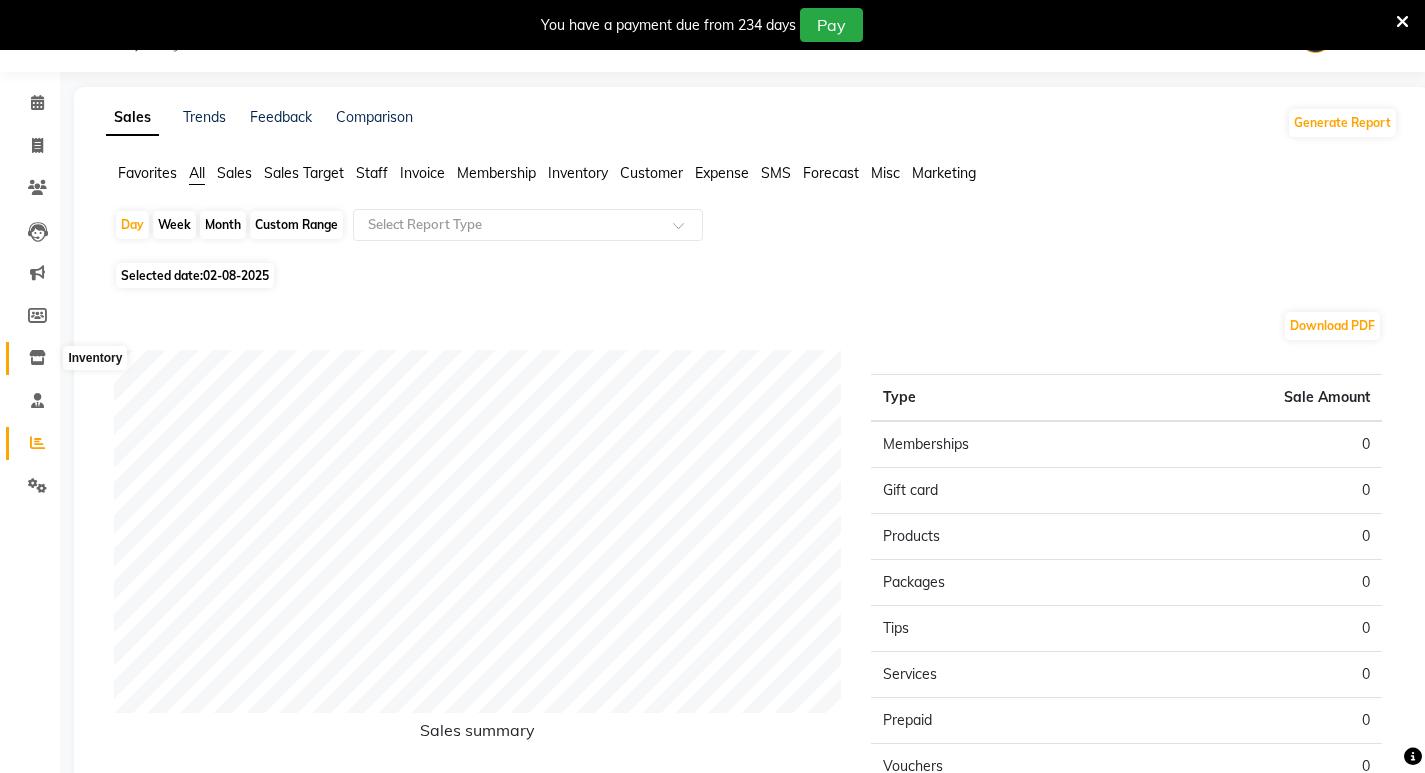 click 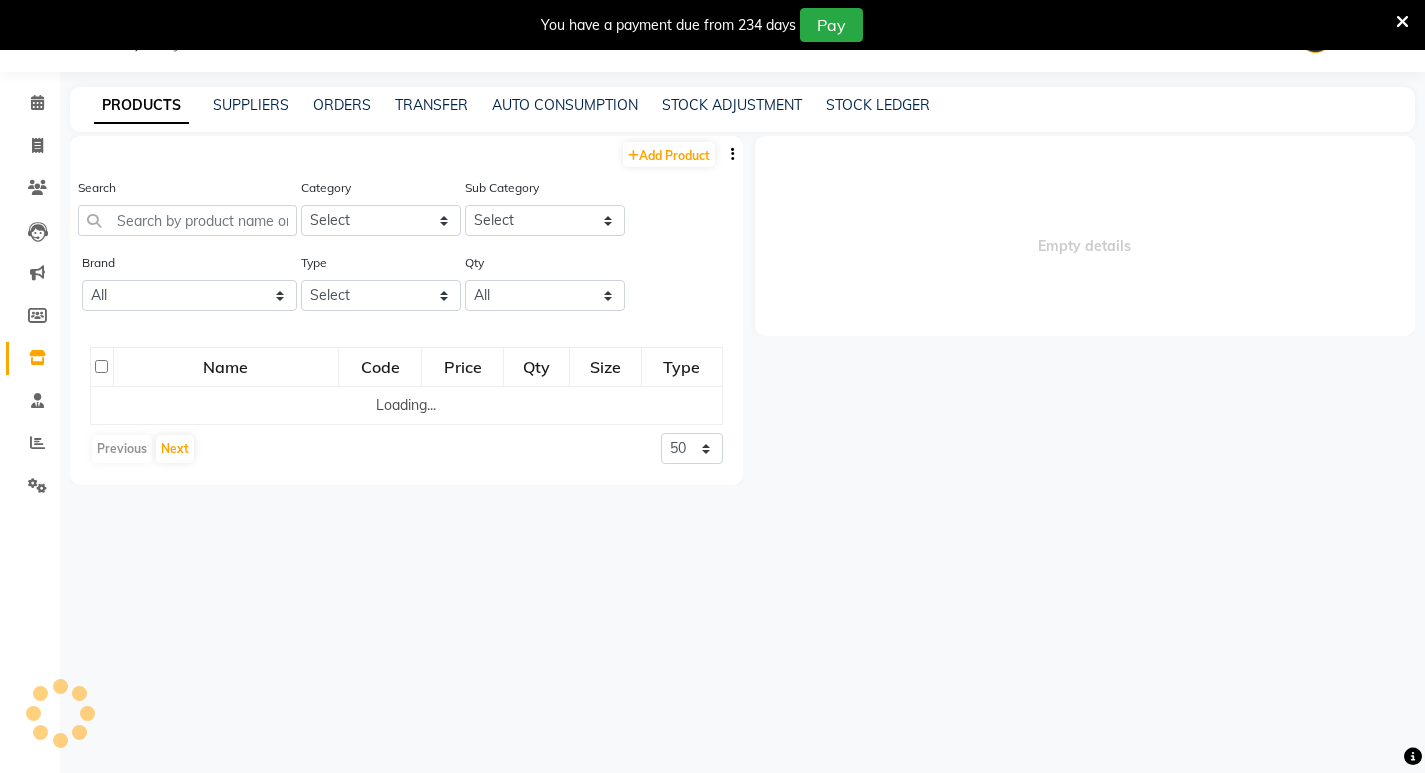 select 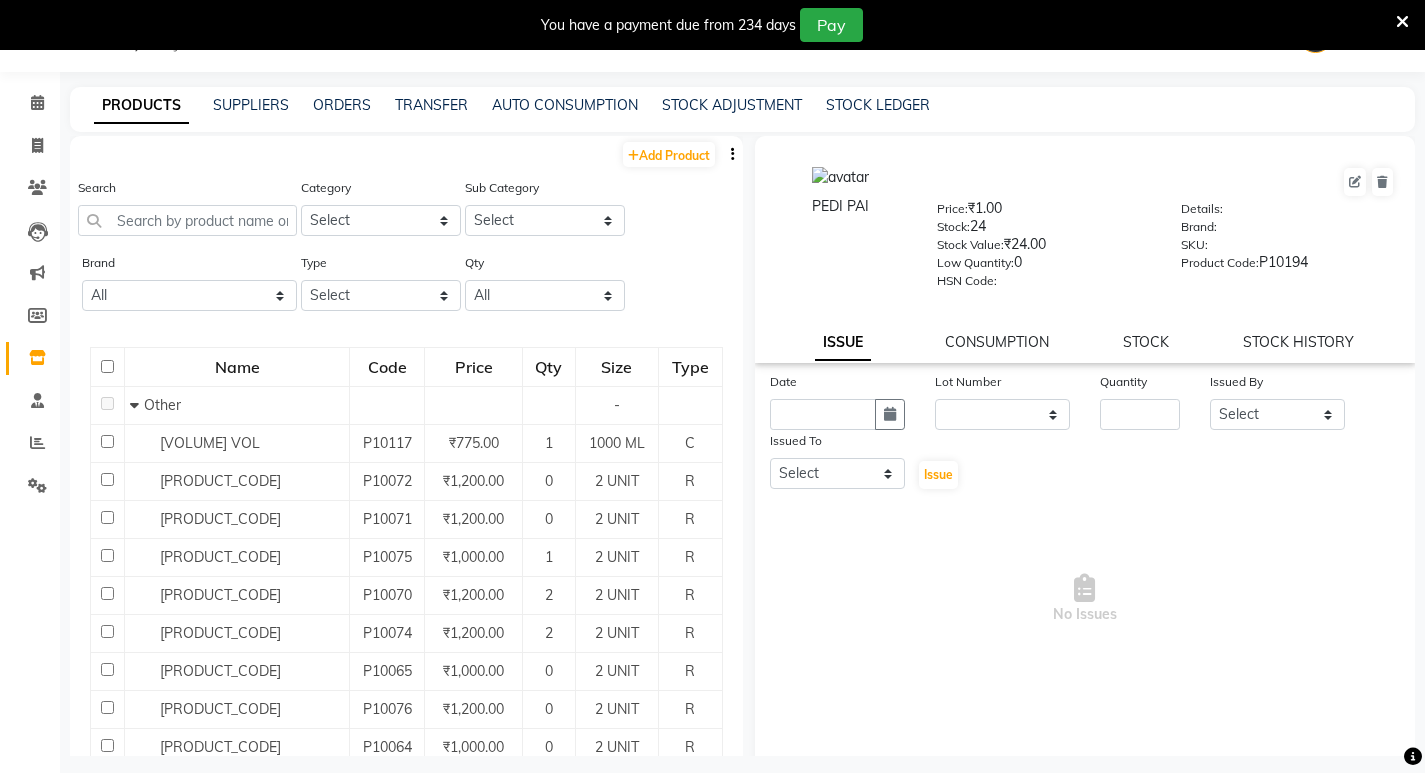 click on "STOCK ADJUSTMENT" 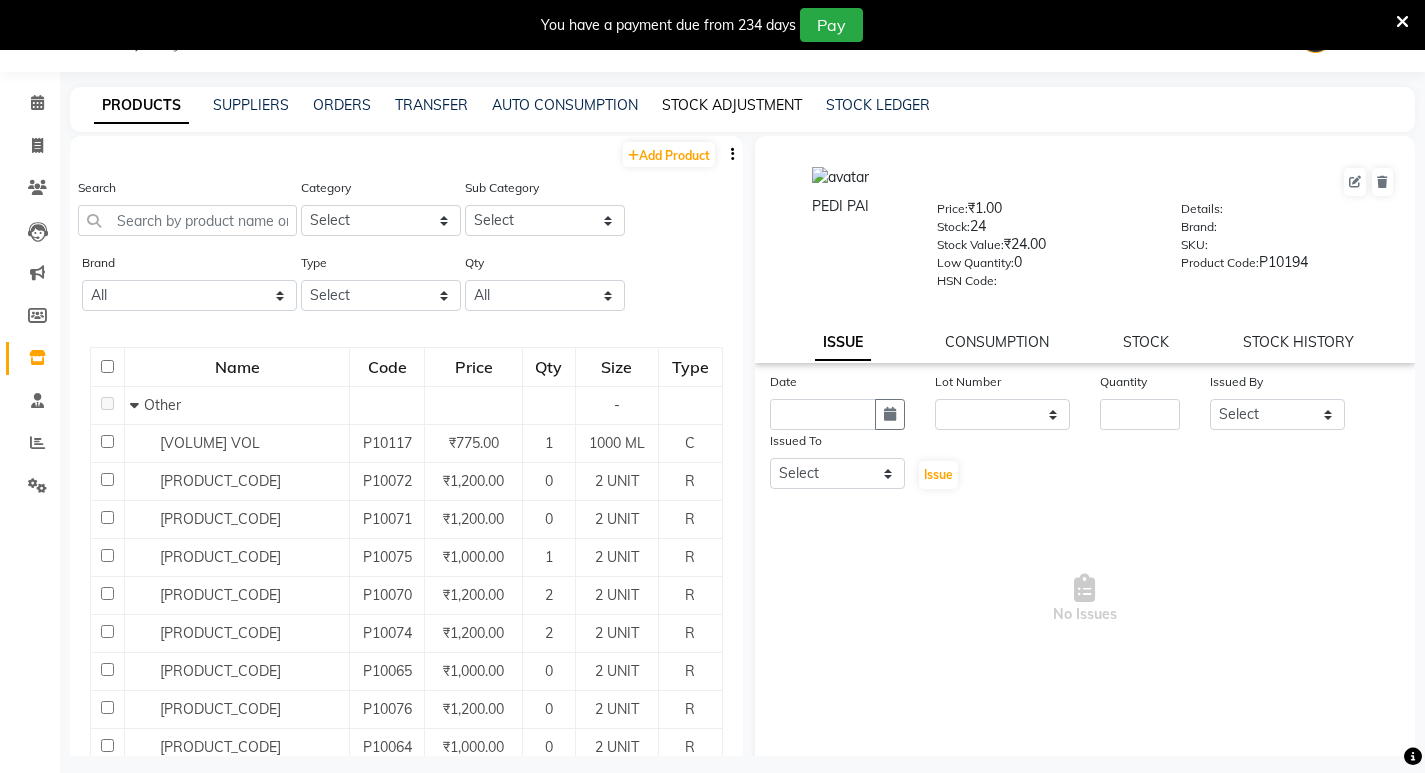 click on "STOCK ADJUSTMENT" 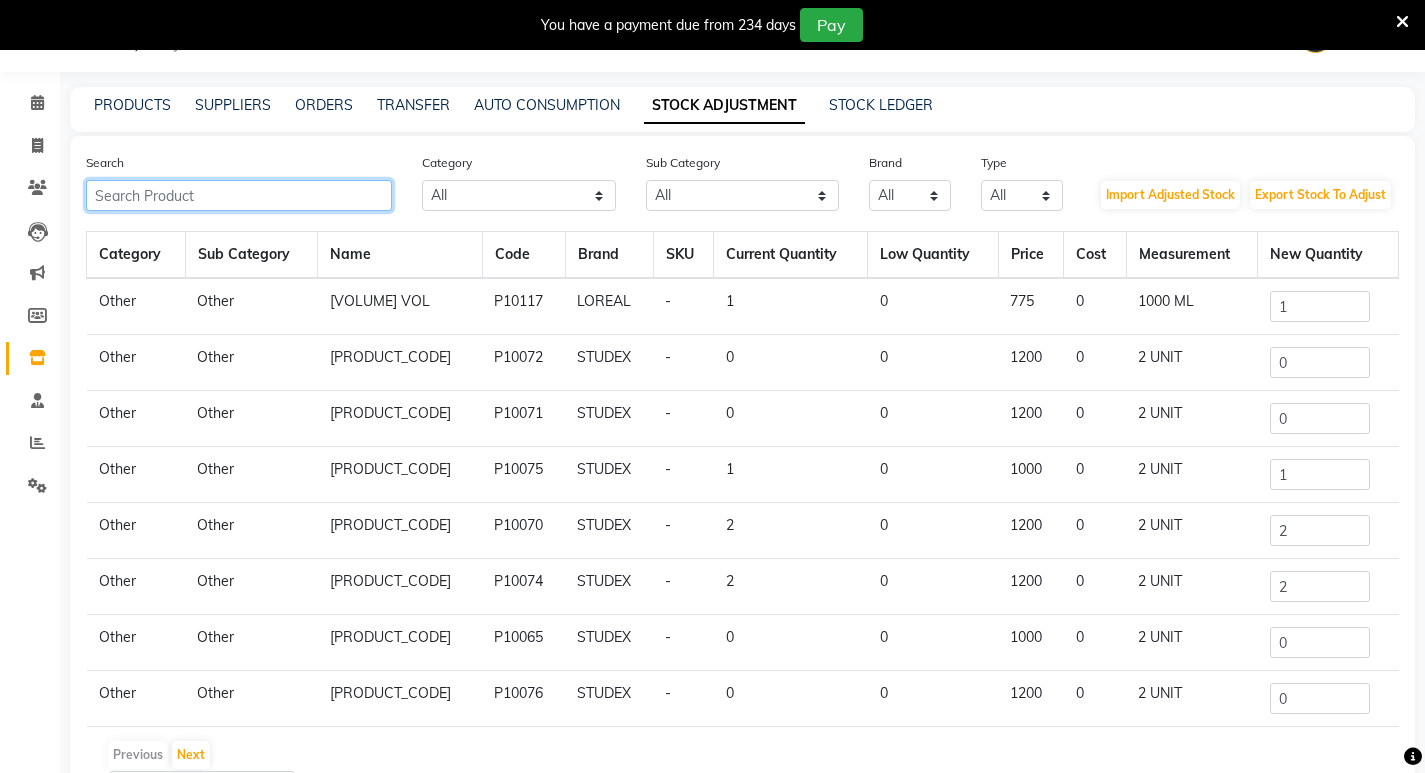click 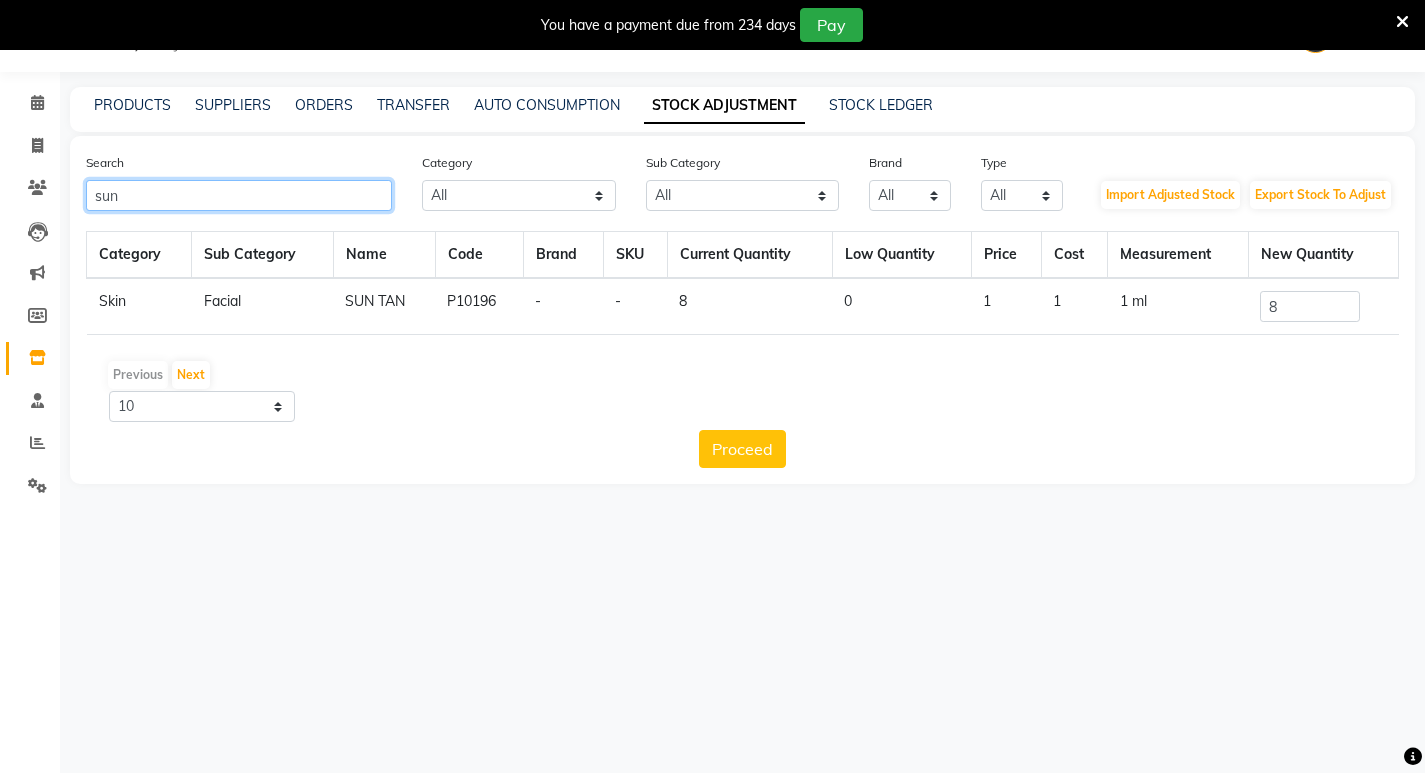 type on "sun" 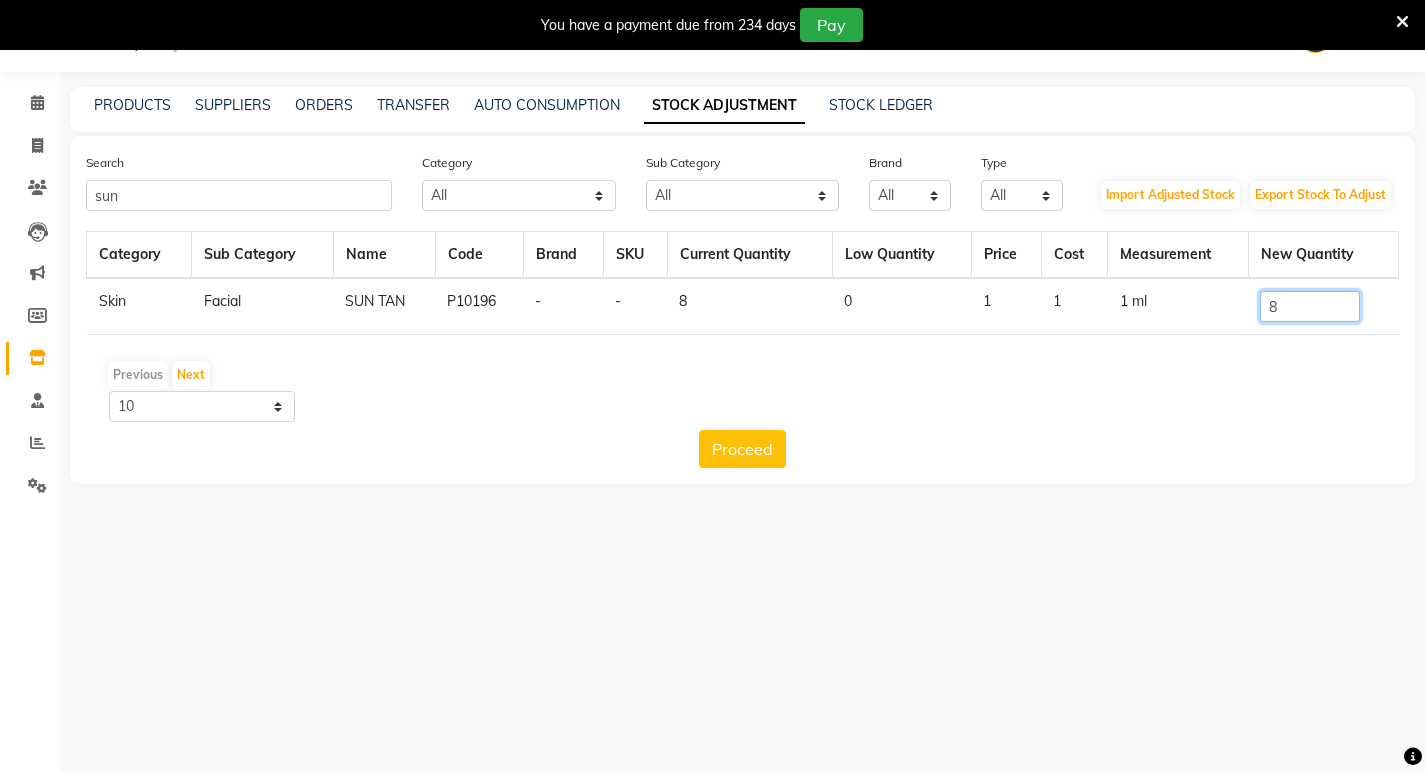 click on "8" 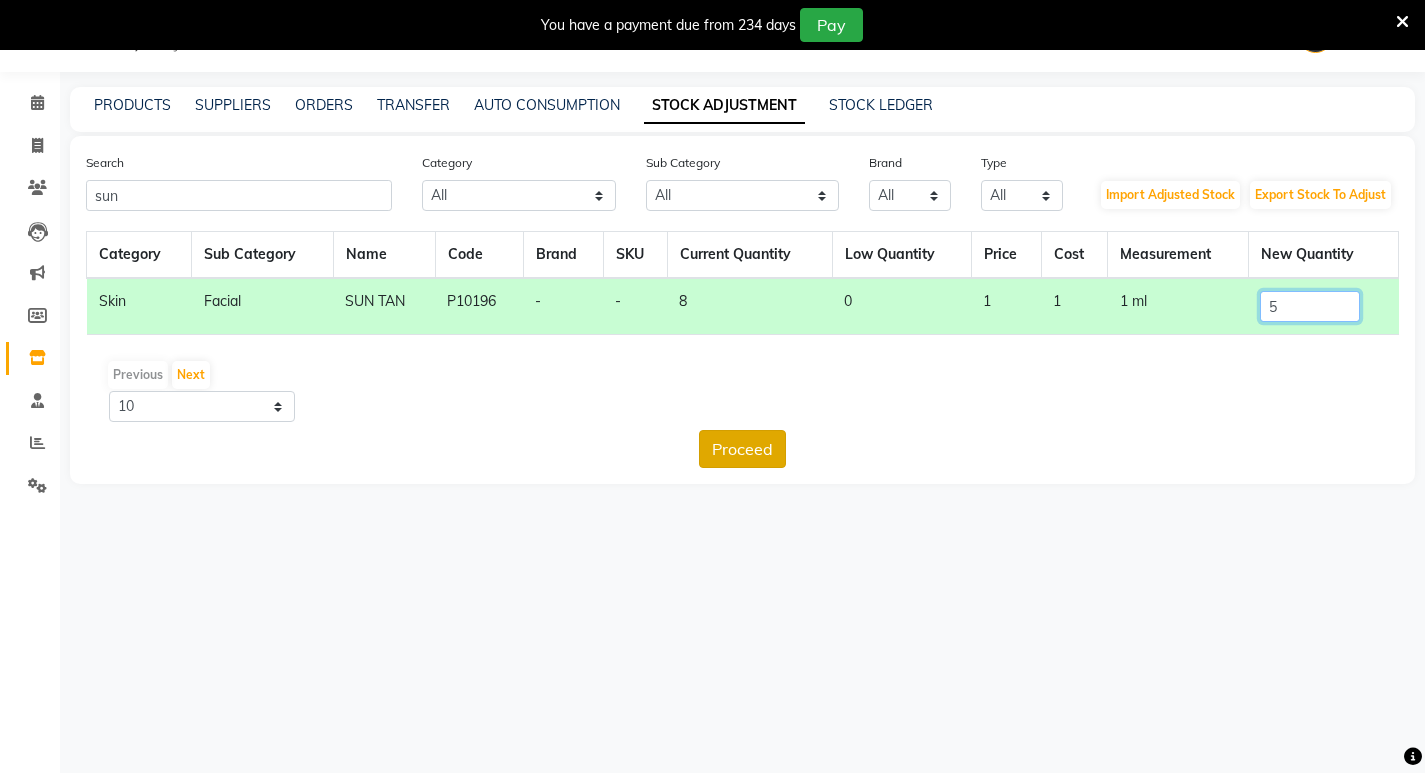type on "5" 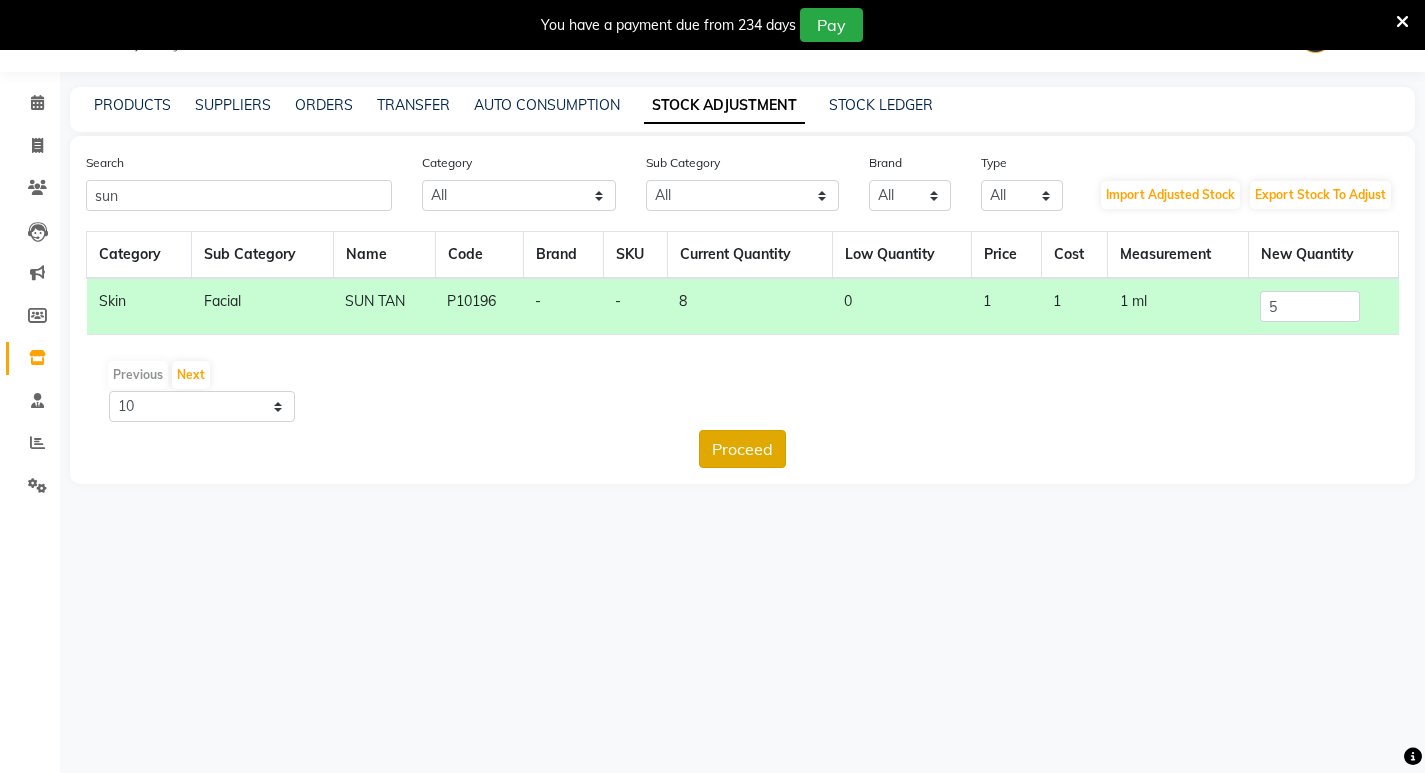 click on "Proceed" 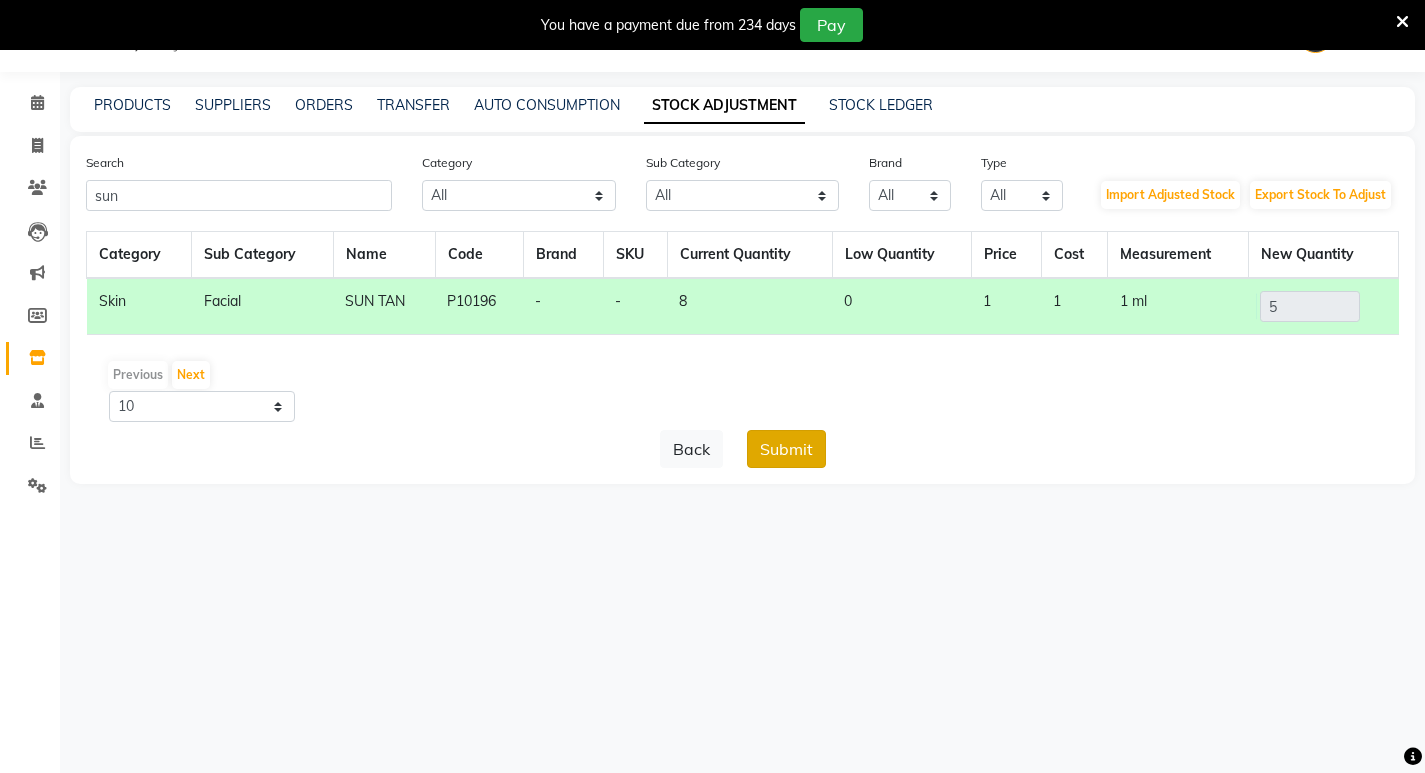 click on "Submit" 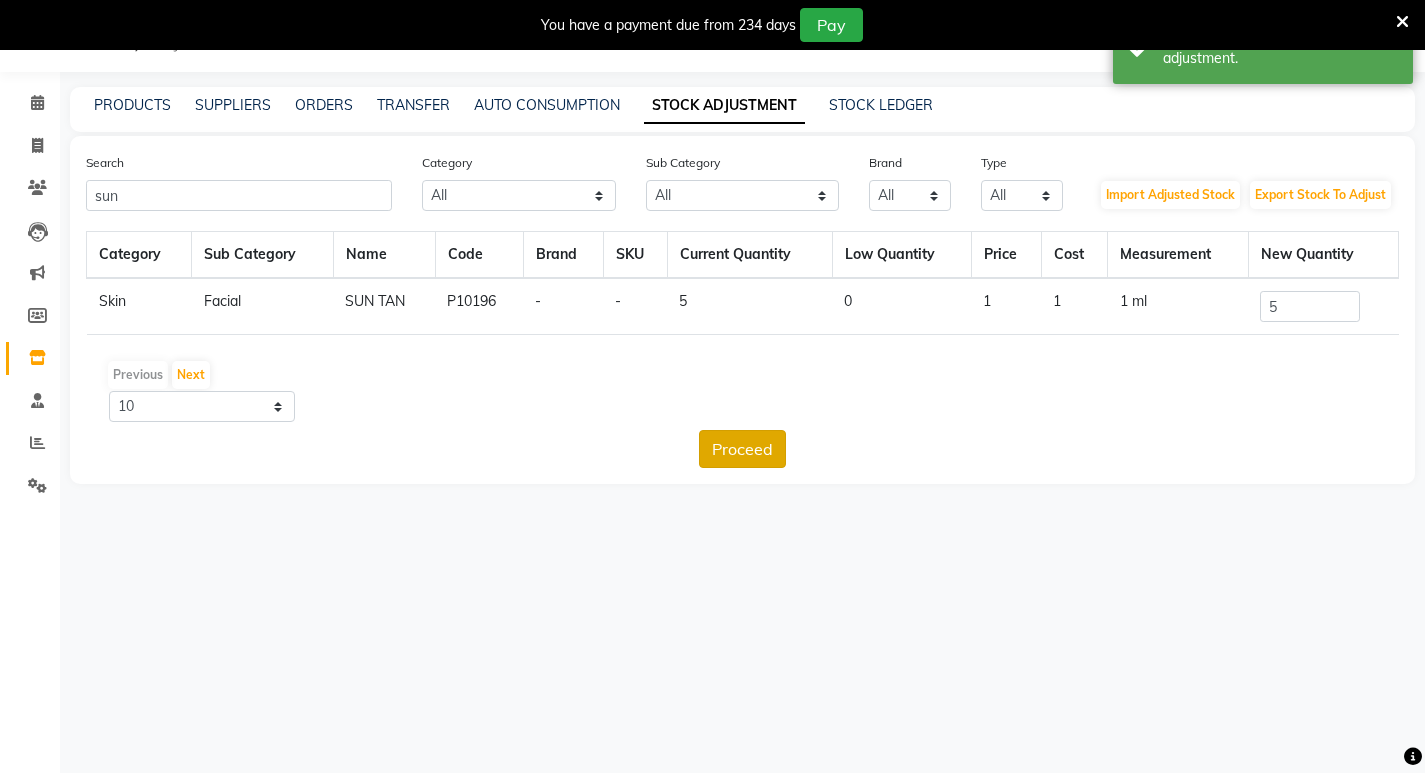 click on "Proceed" 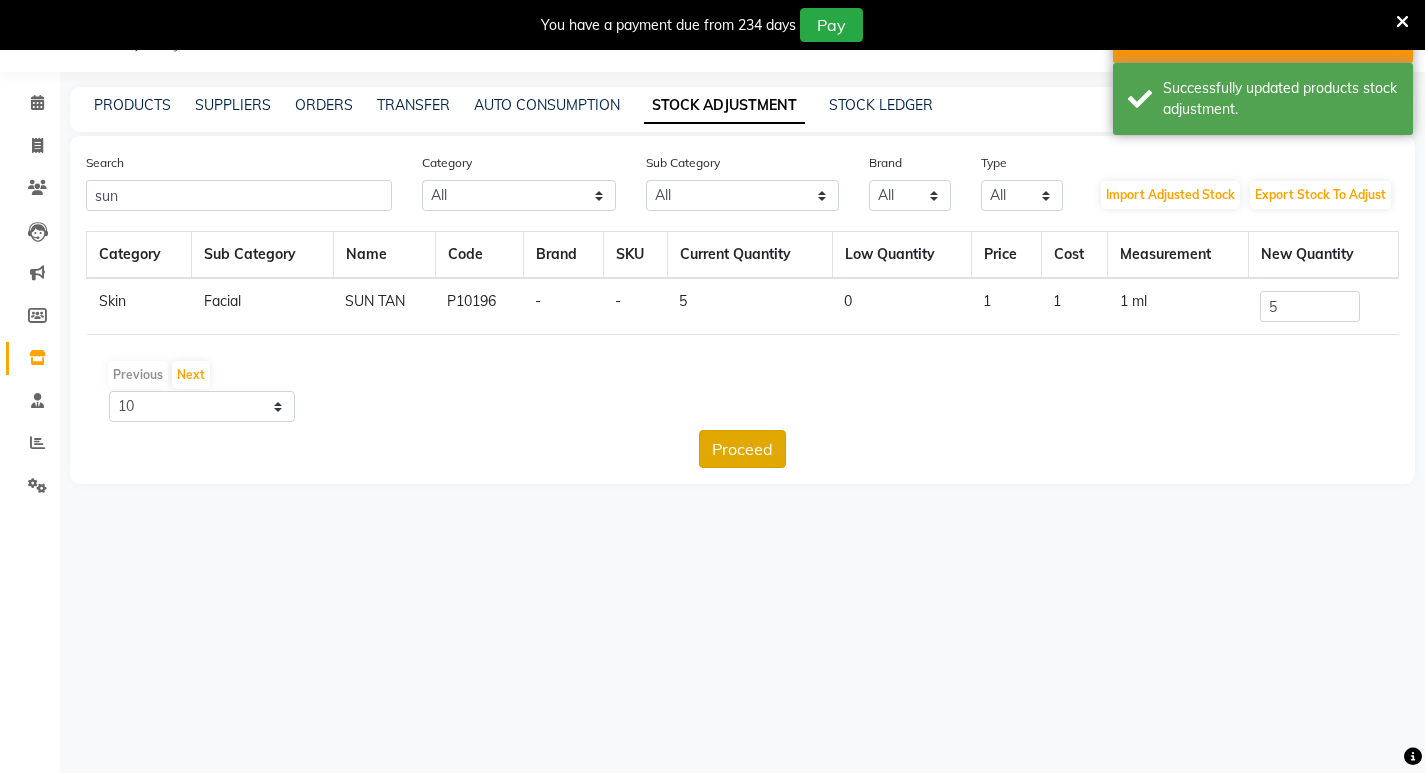 click on "Proceed" 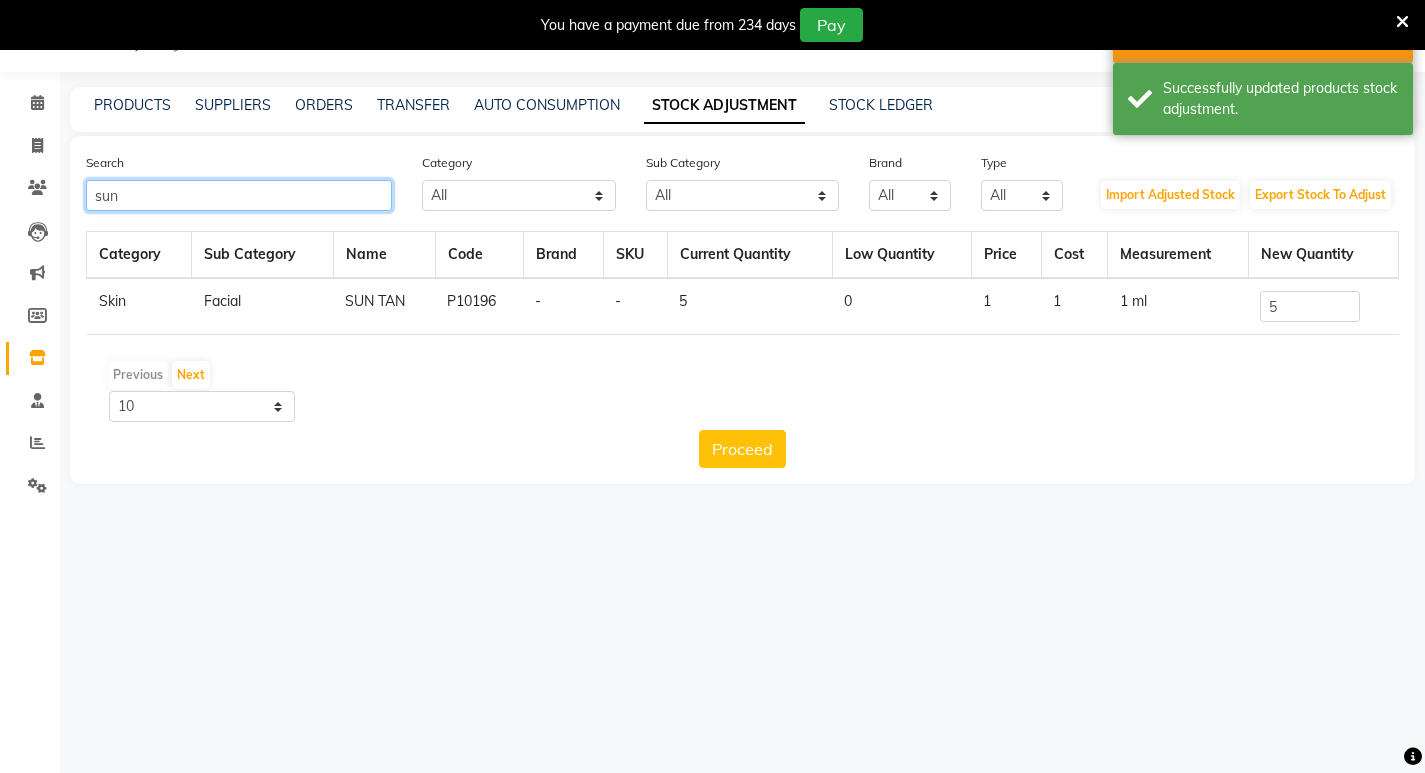 click on "sun" 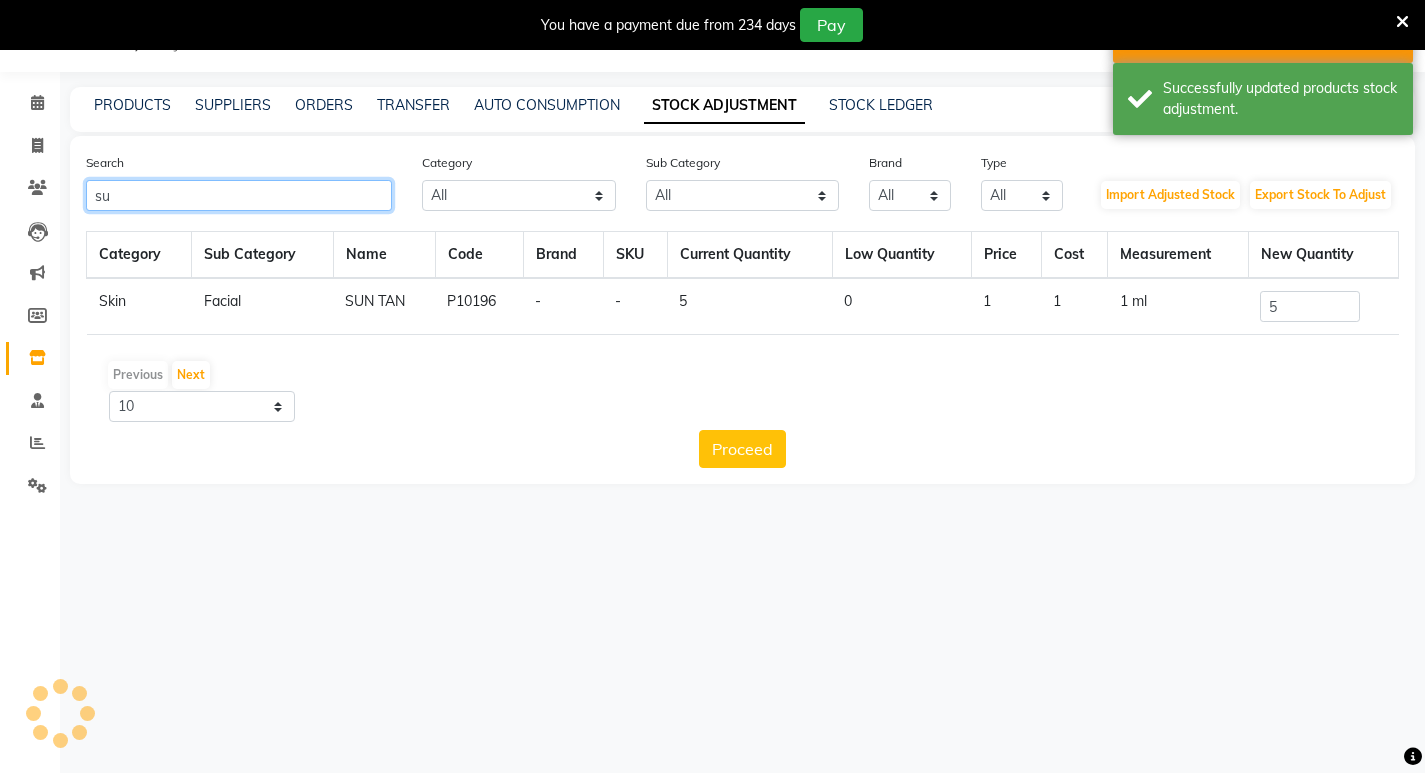 type on "s" 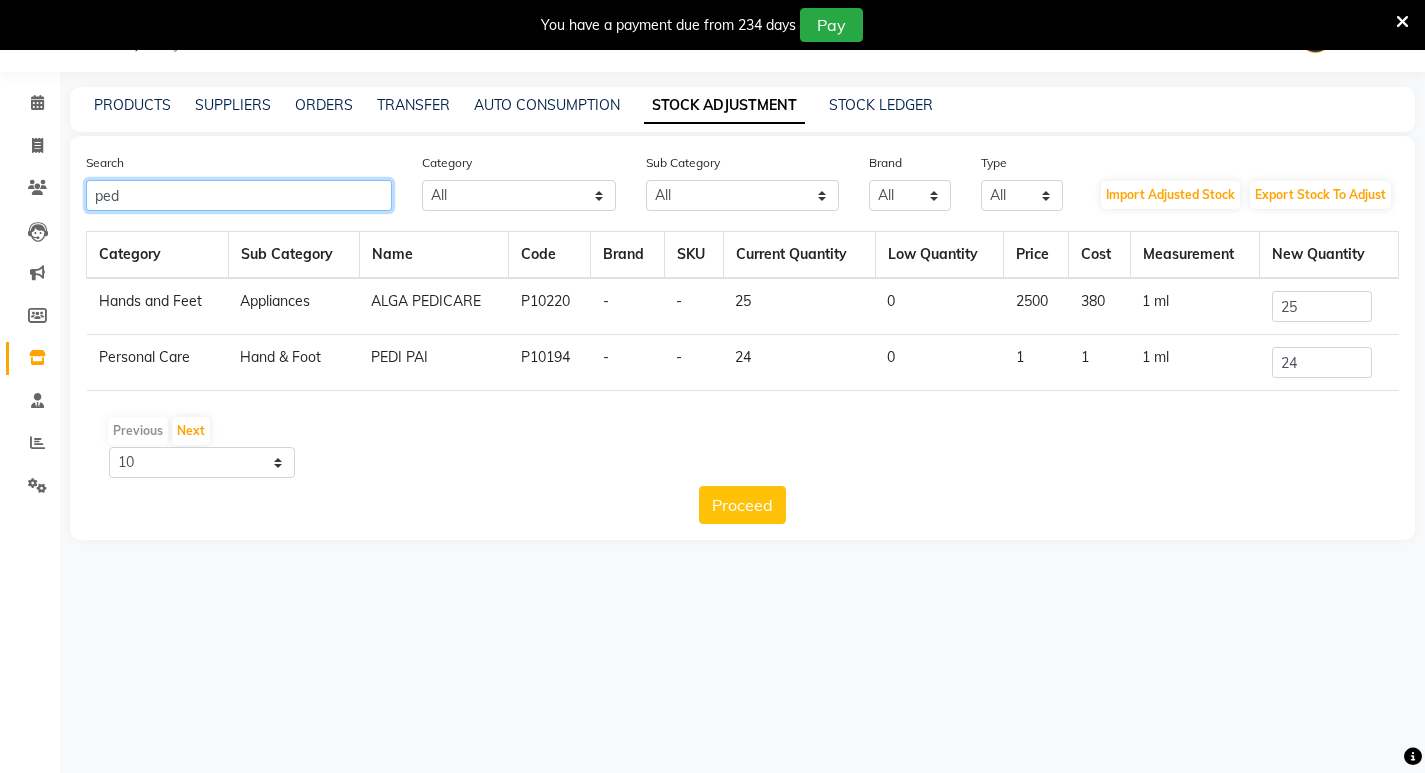 type on "ped" 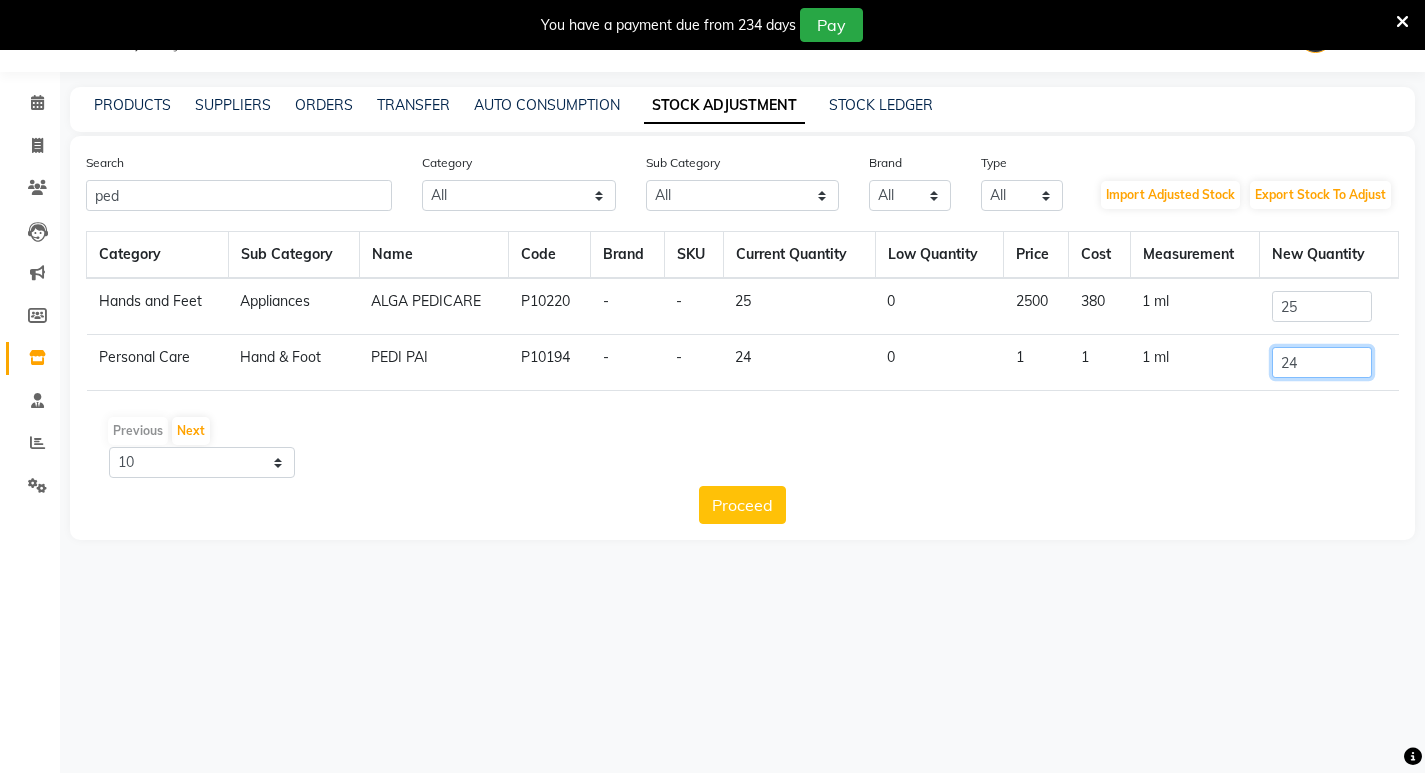 click on "24" 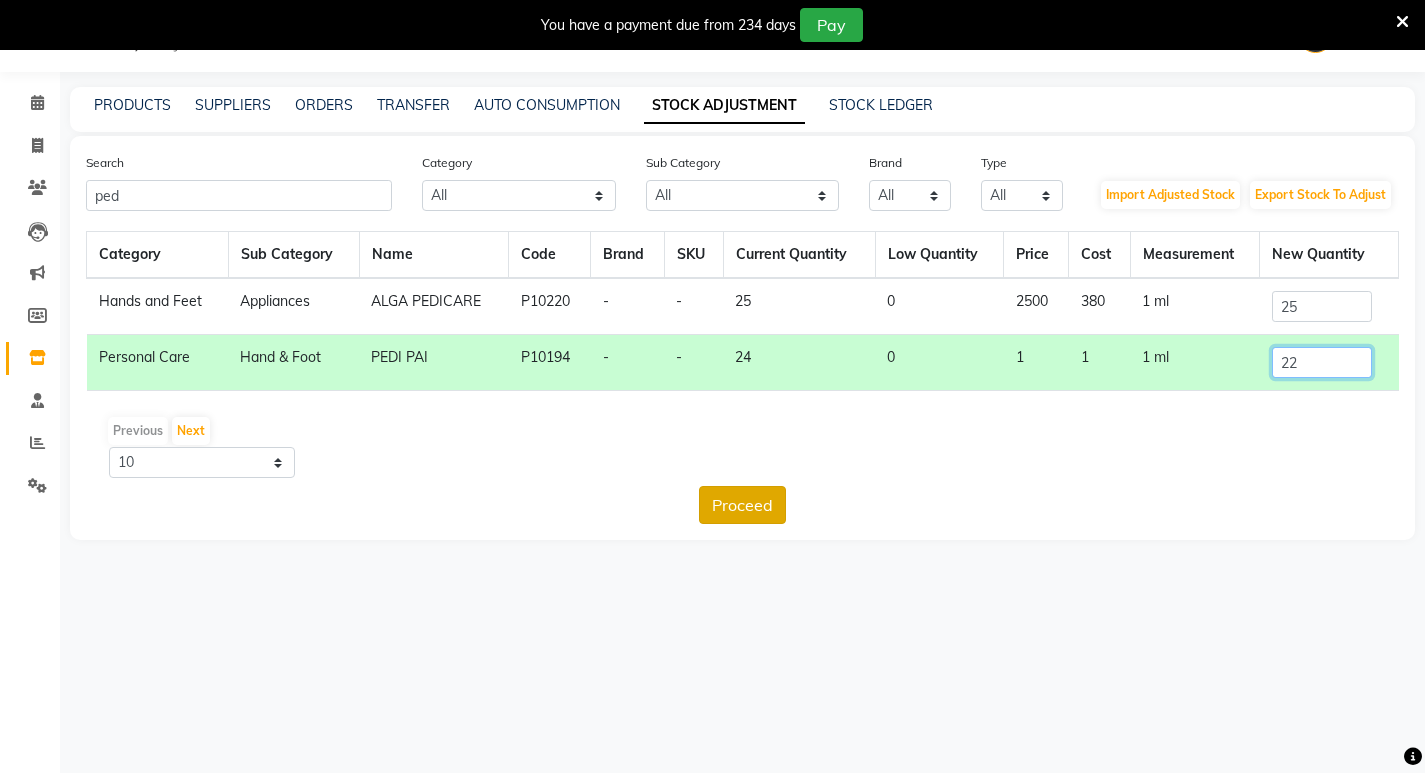 type on "22" 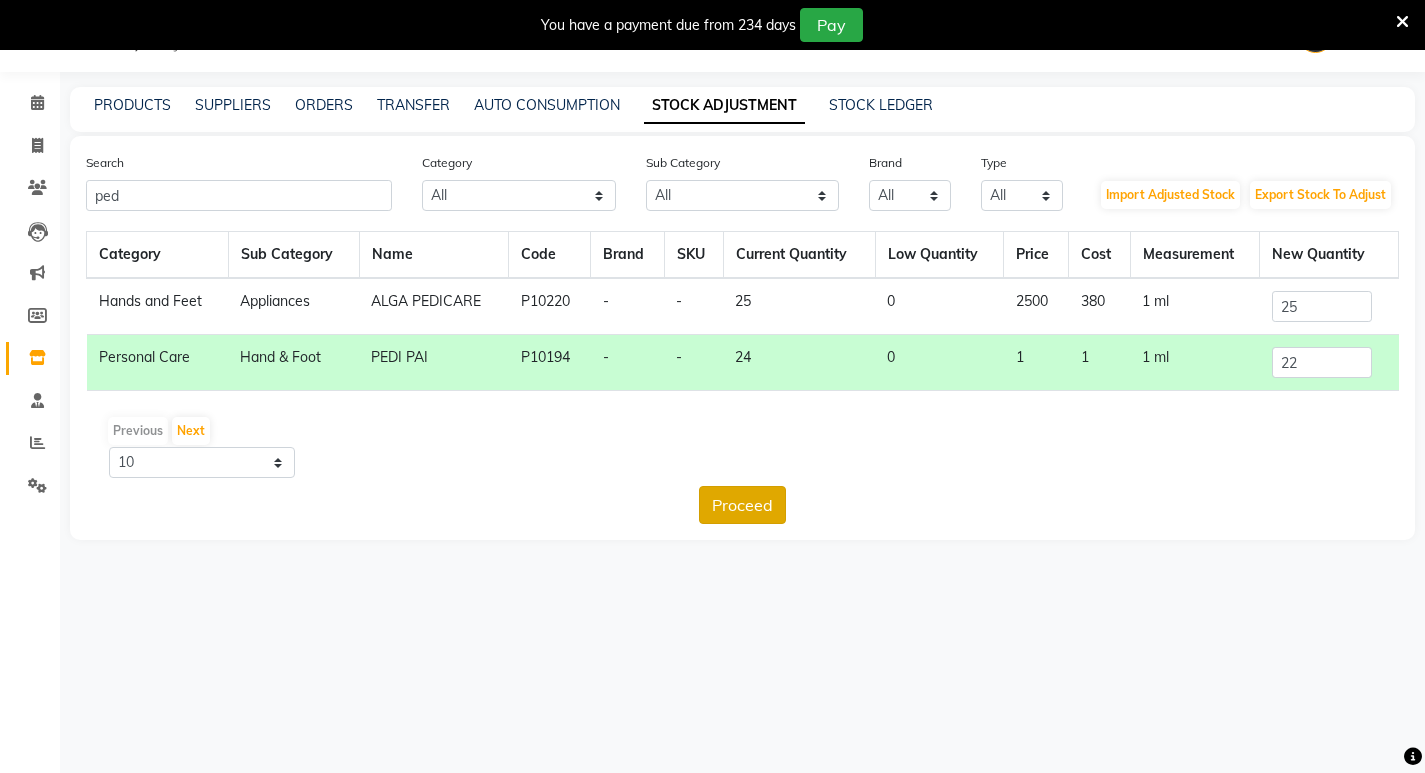 click on "Proceed" 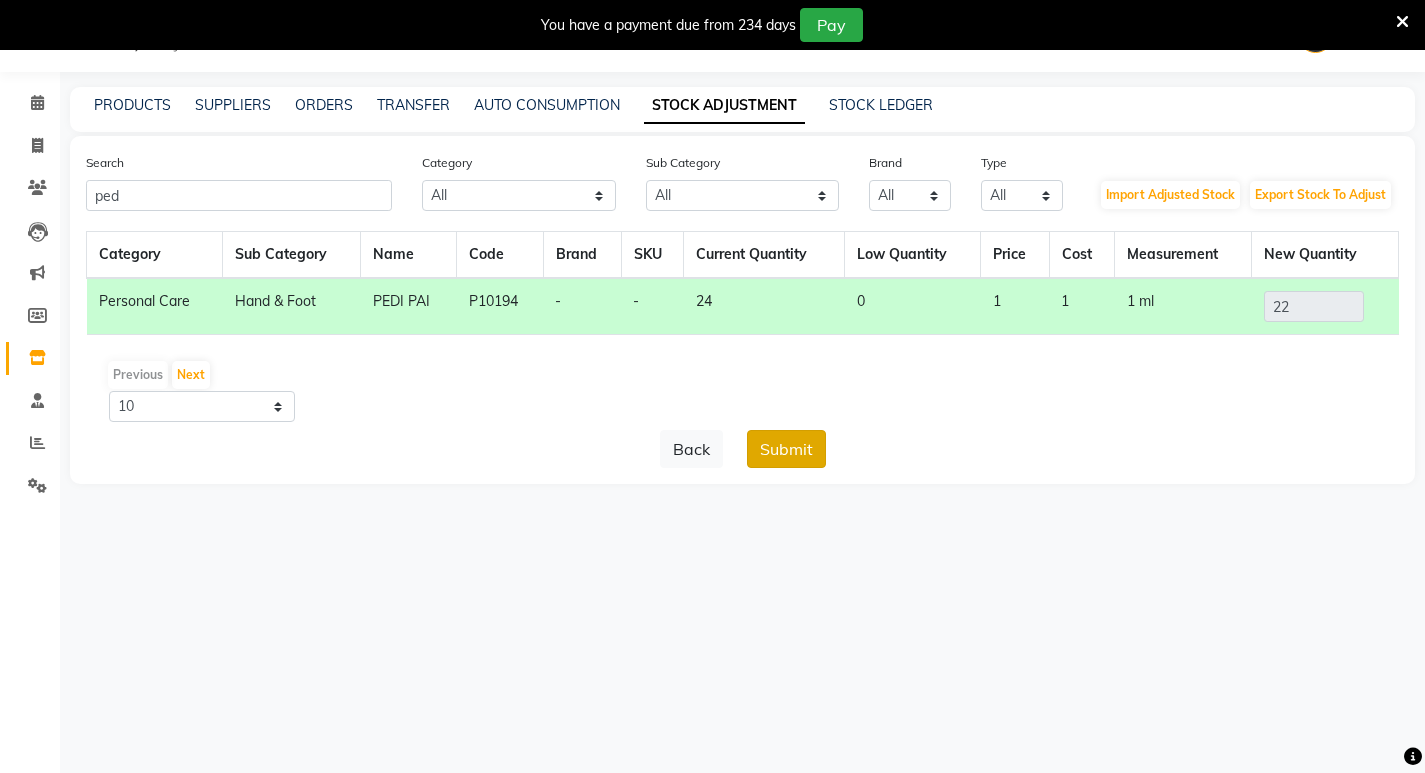 click on "Submit" 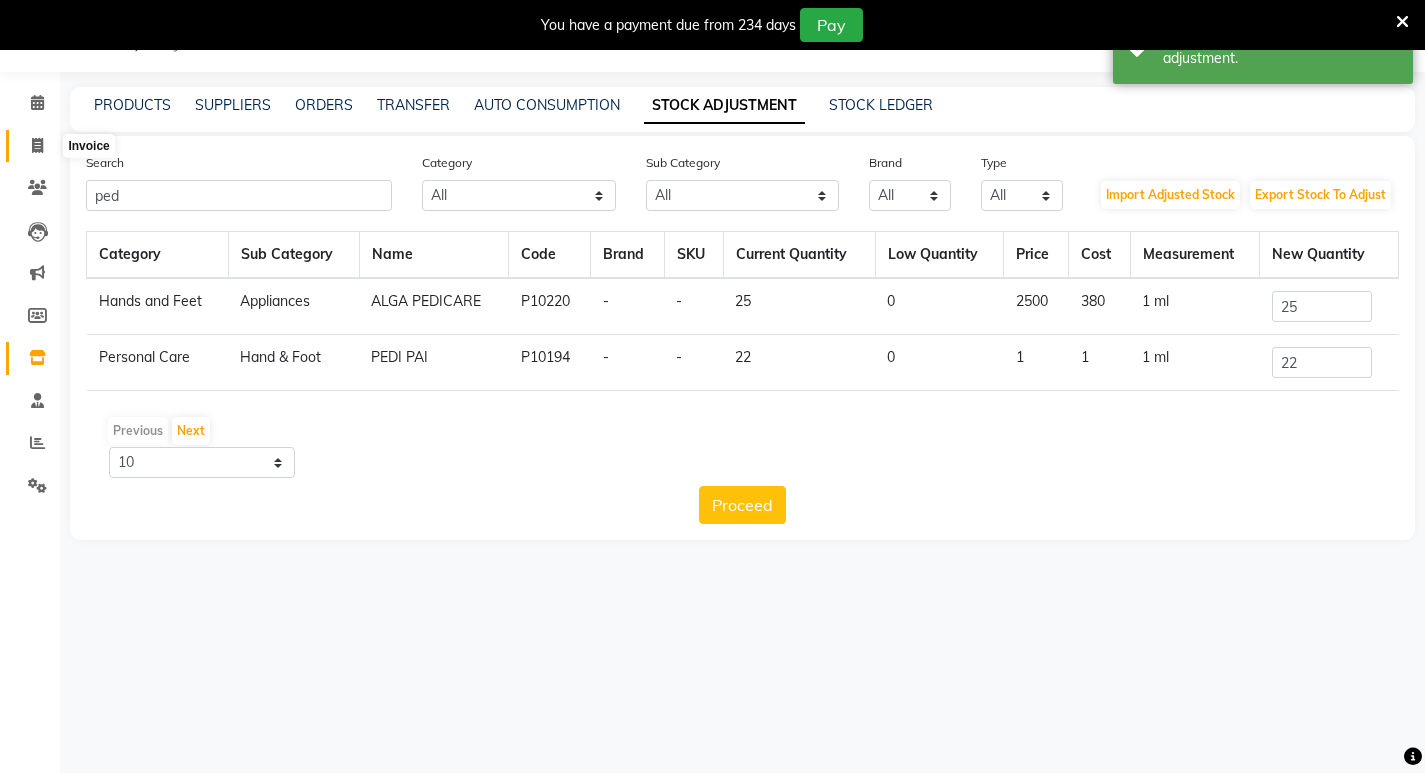 click 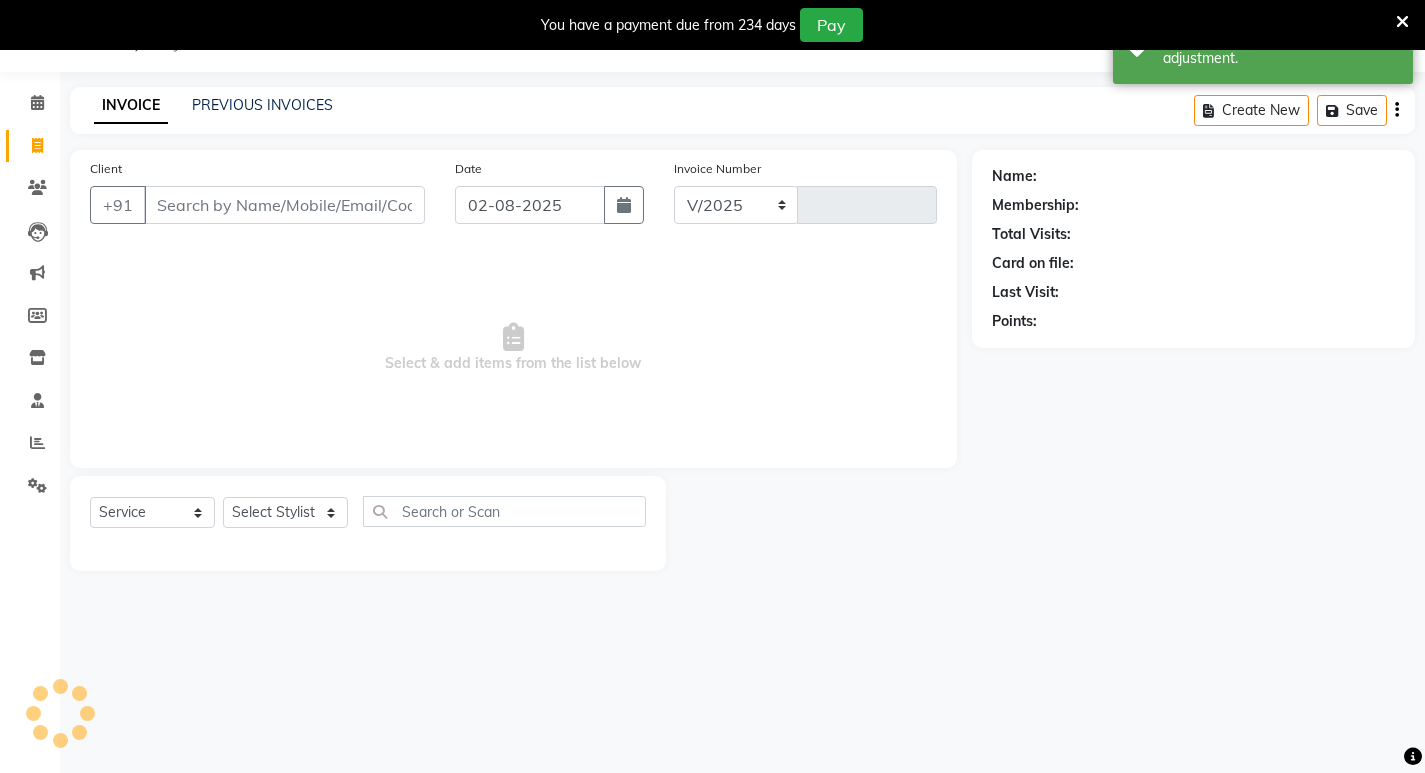 select on "837" 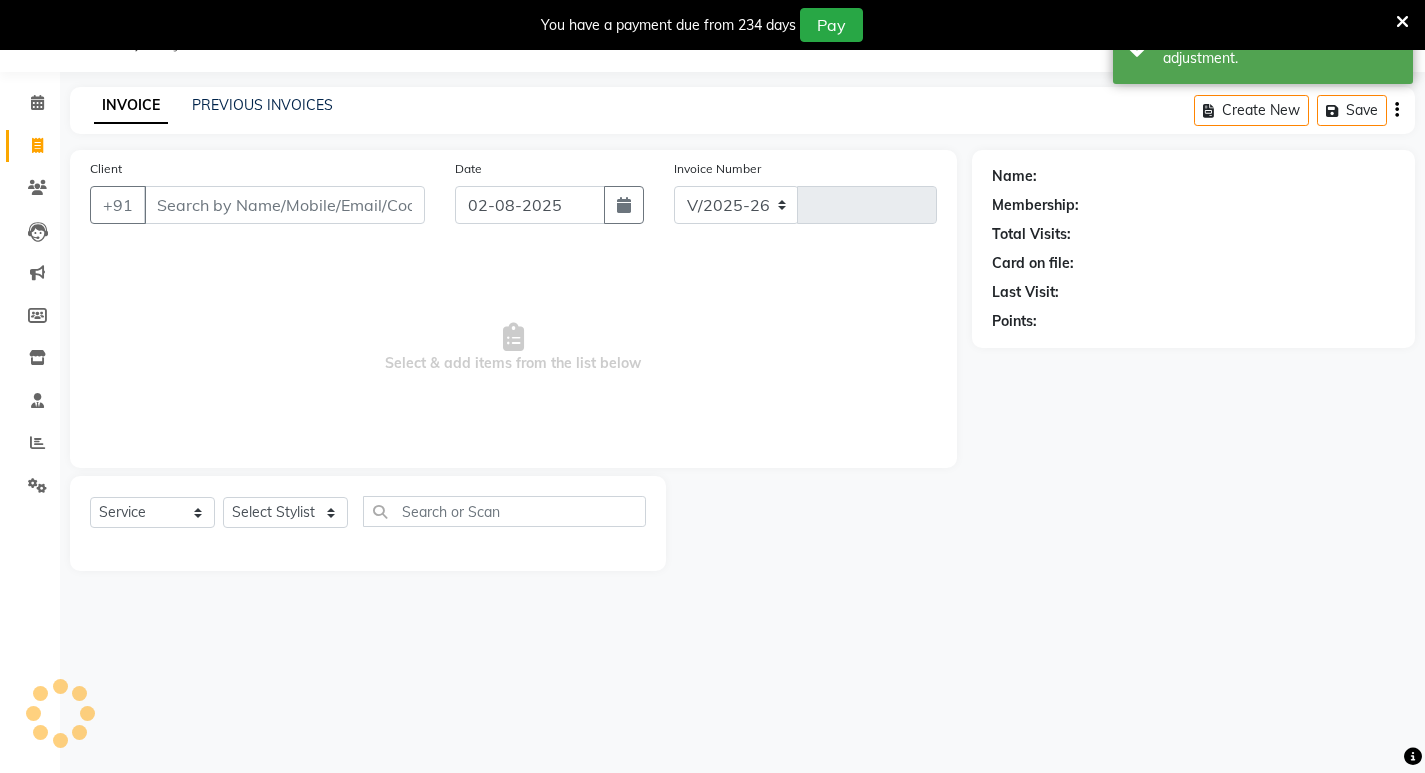 type on "0921" 